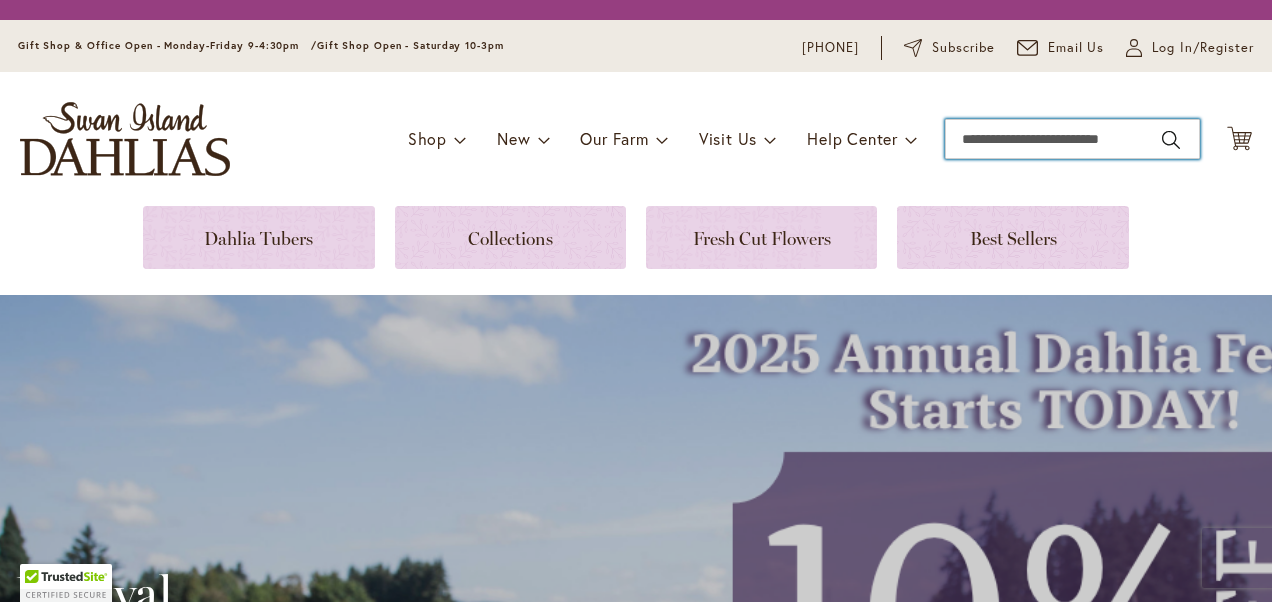 click on "Search" at bounding box center (1072, 139) 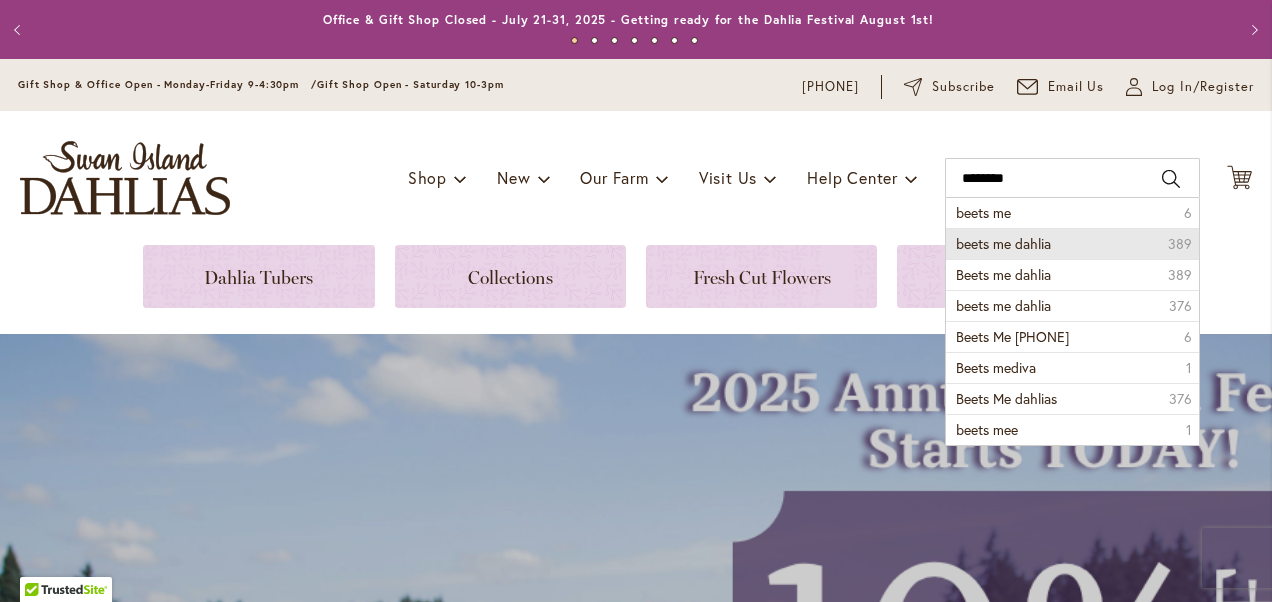 click on "beets me dahlia 389" at bounding box center (1072, 243) 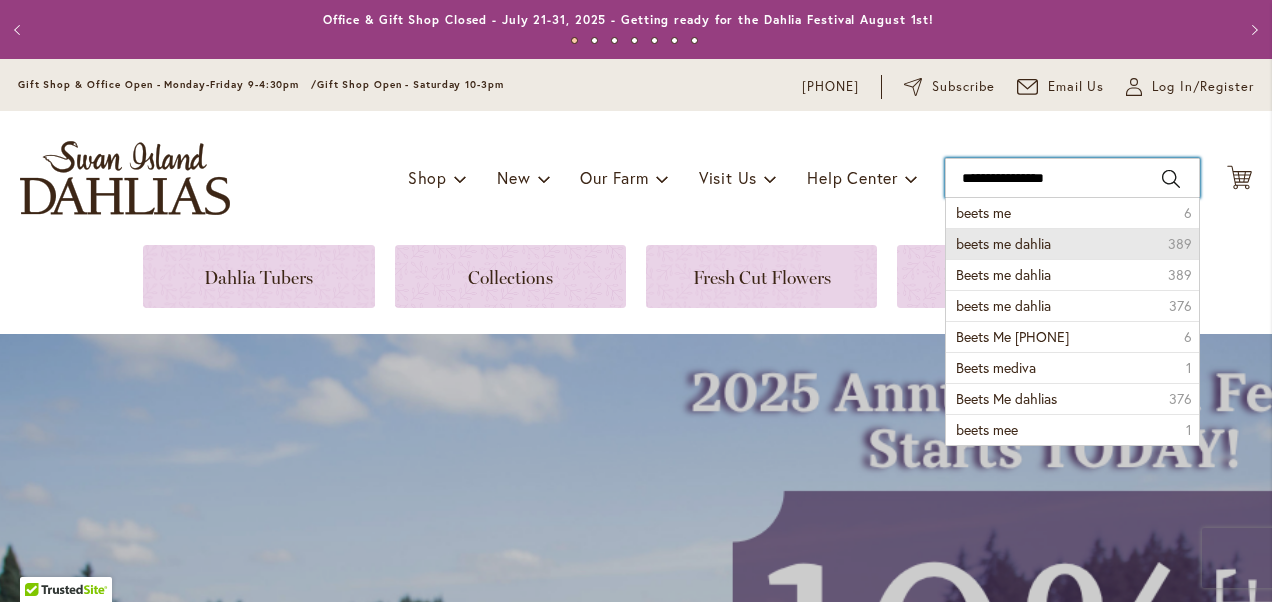 type on "**********" 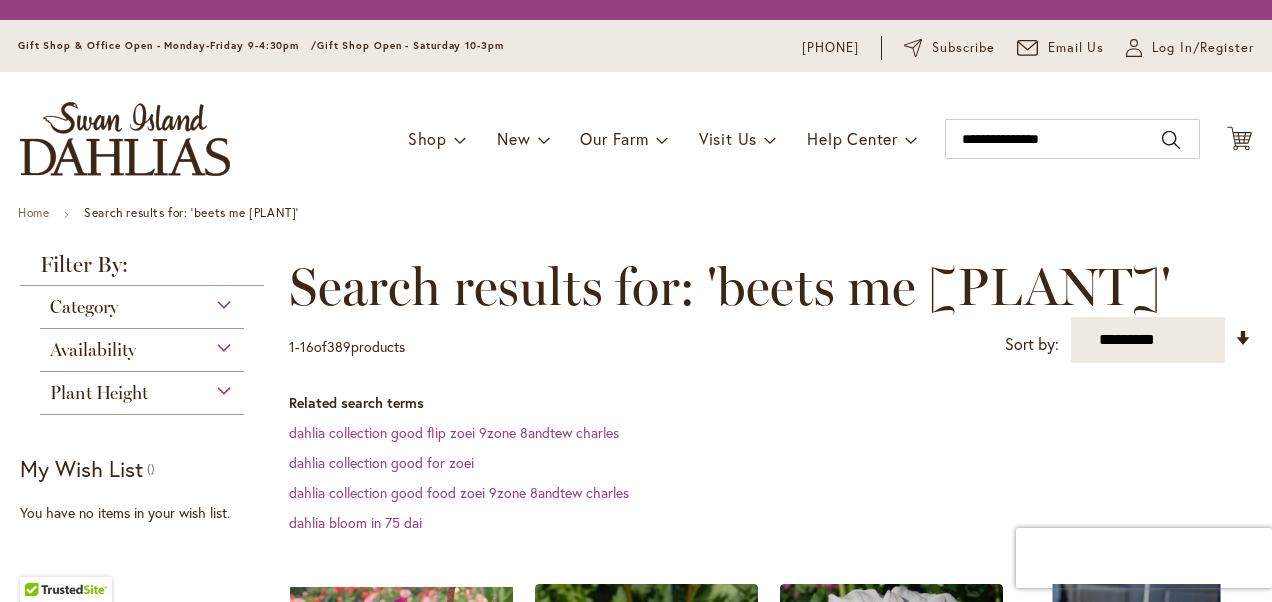 scroll, scrollTop: 0, scrollLeft: 0, axis: both 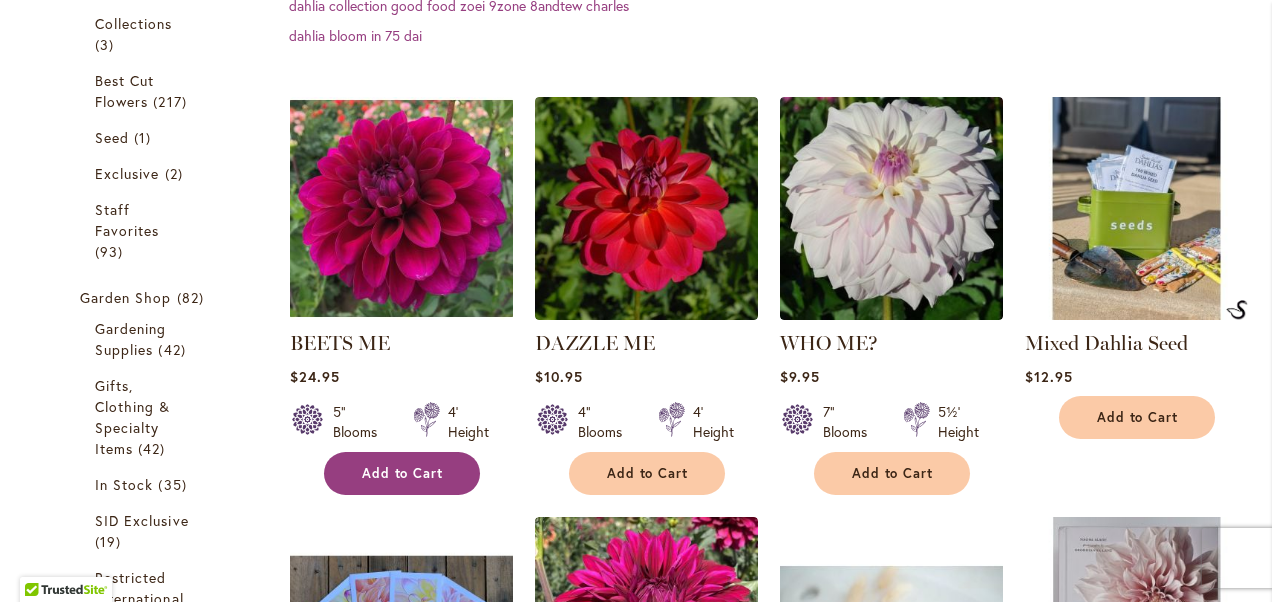 click on "Add to Cart" at bounding box center [403, 473] 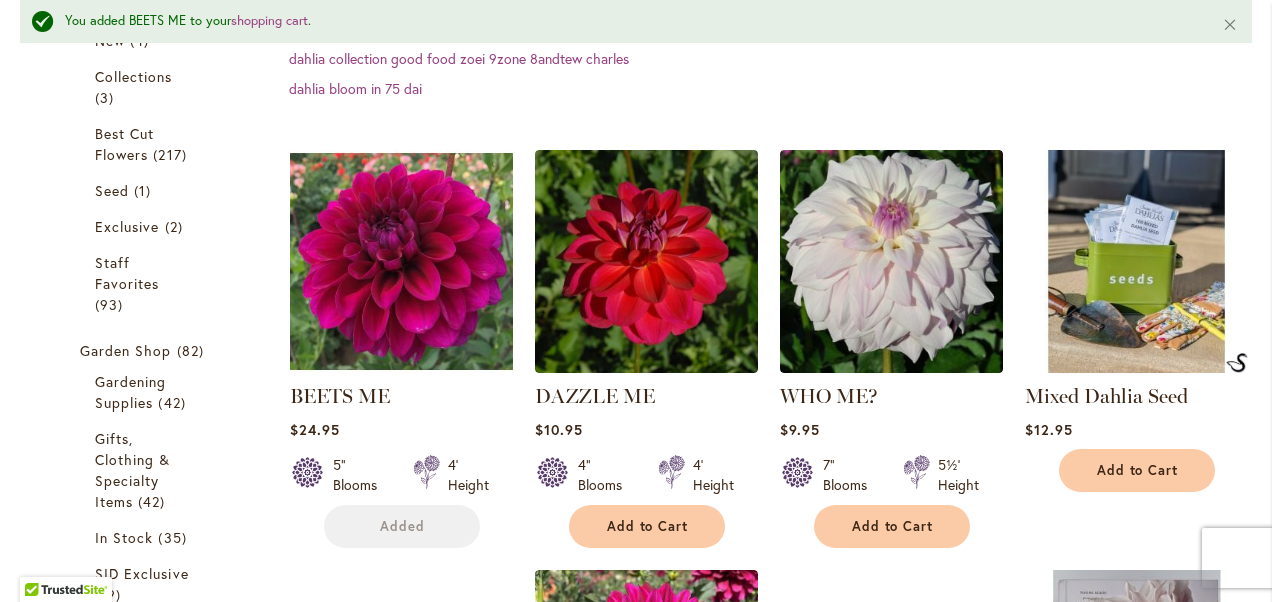 scroll, scrollTop: 579, scrollLeft: 0, axis: vertical 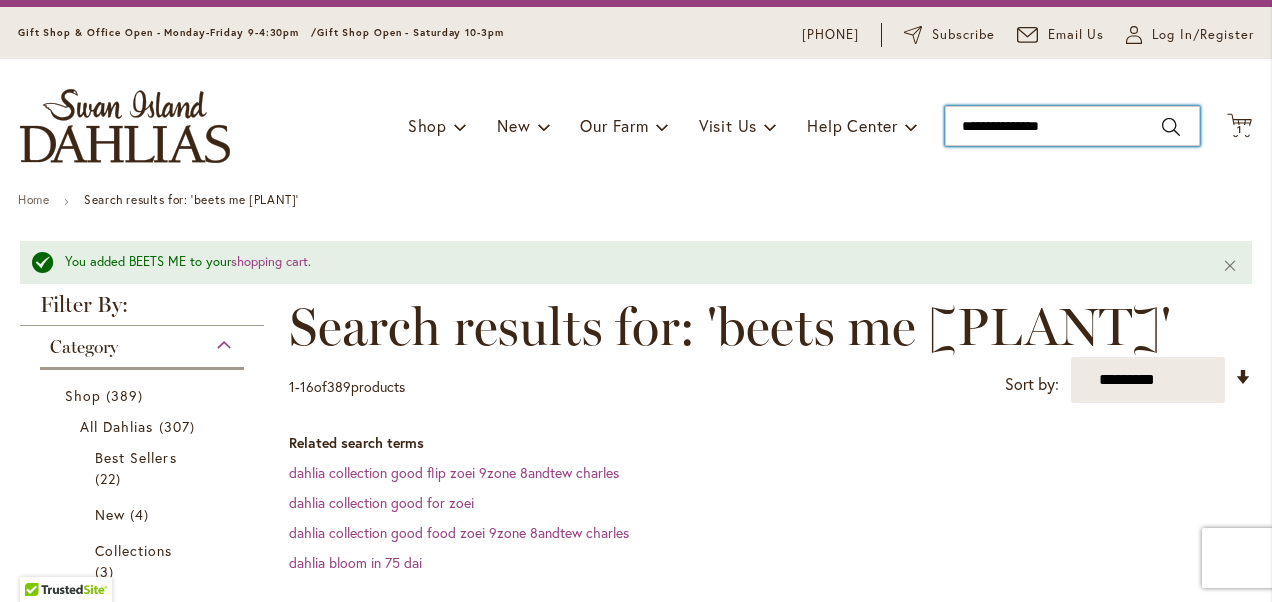 click on "**********" at bounding box center [1072, 126] 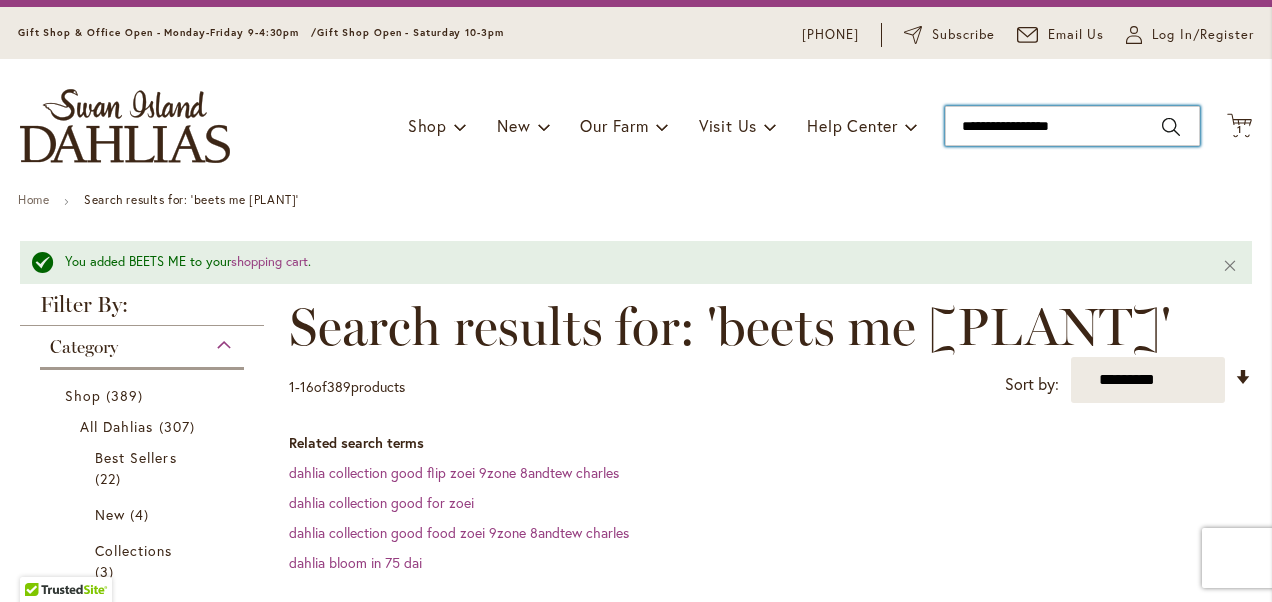 type on "**********" 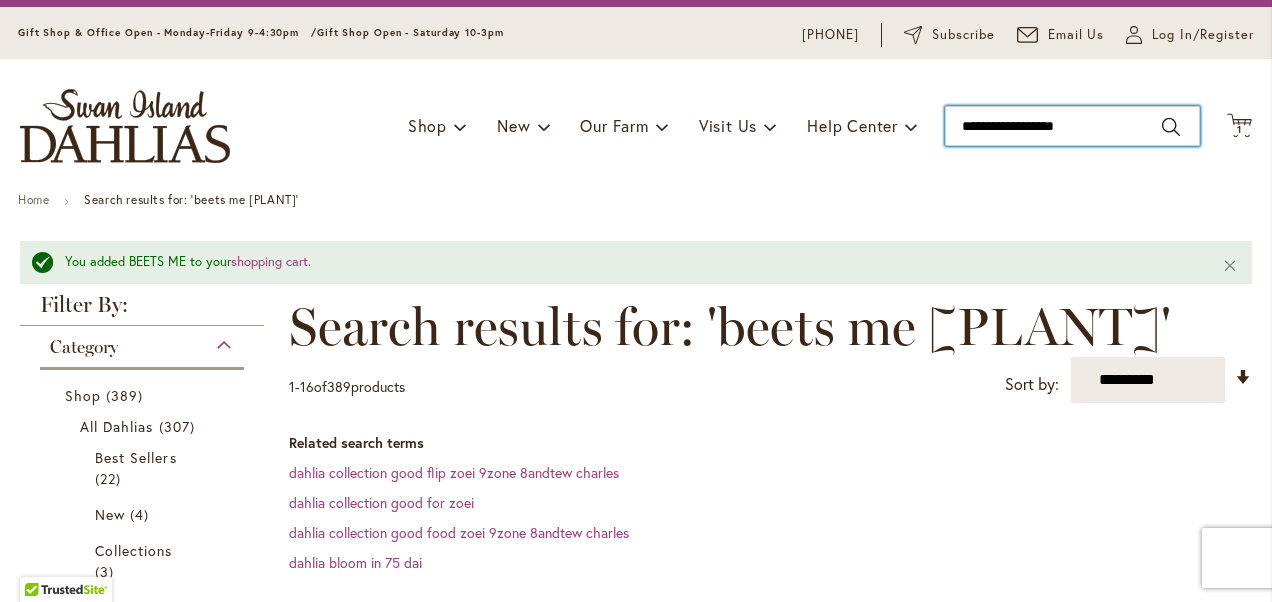 type 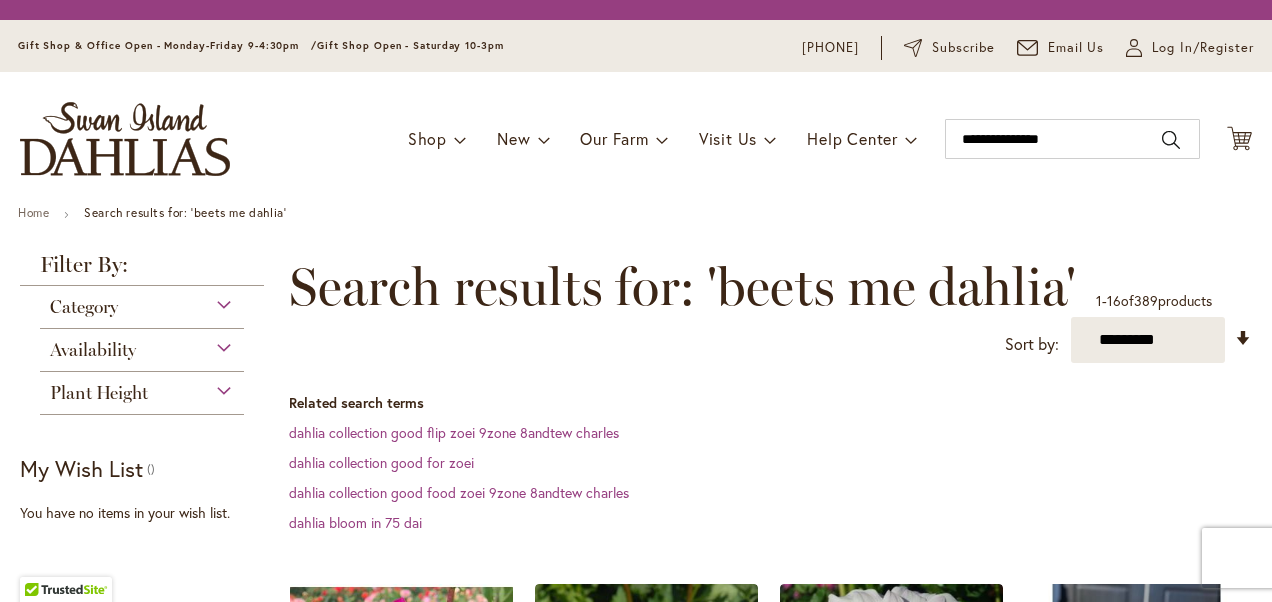 scroll, scrollTop: 0, scrollLeft: 0, axis: both 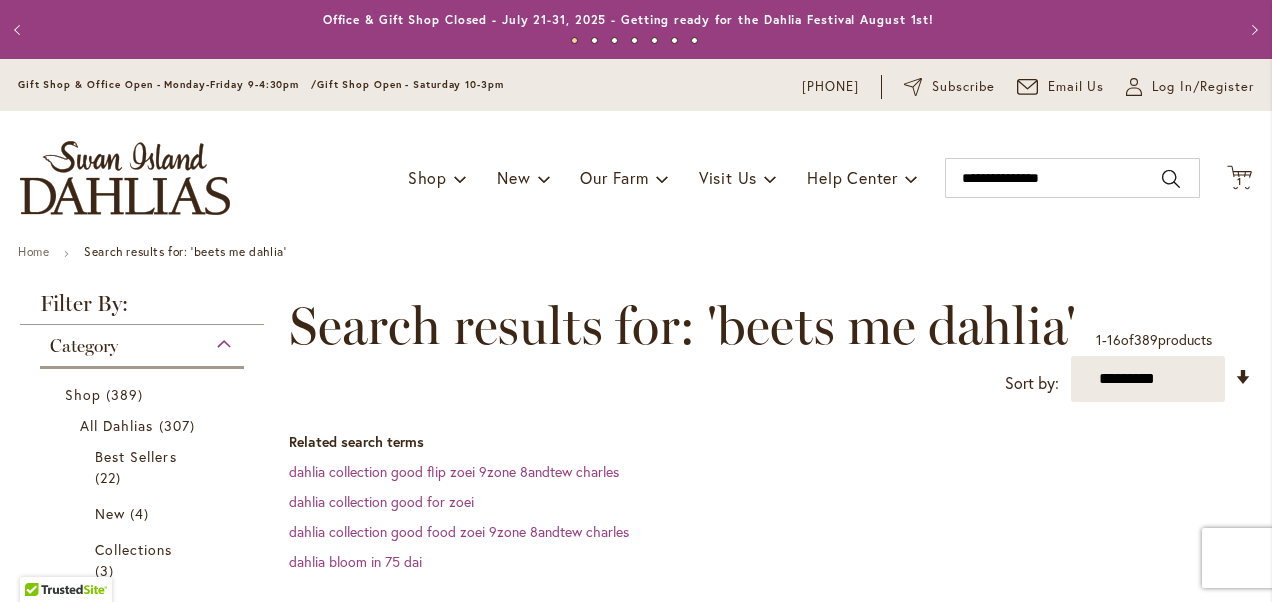 click on "**********" at bounding box center [770, 349] 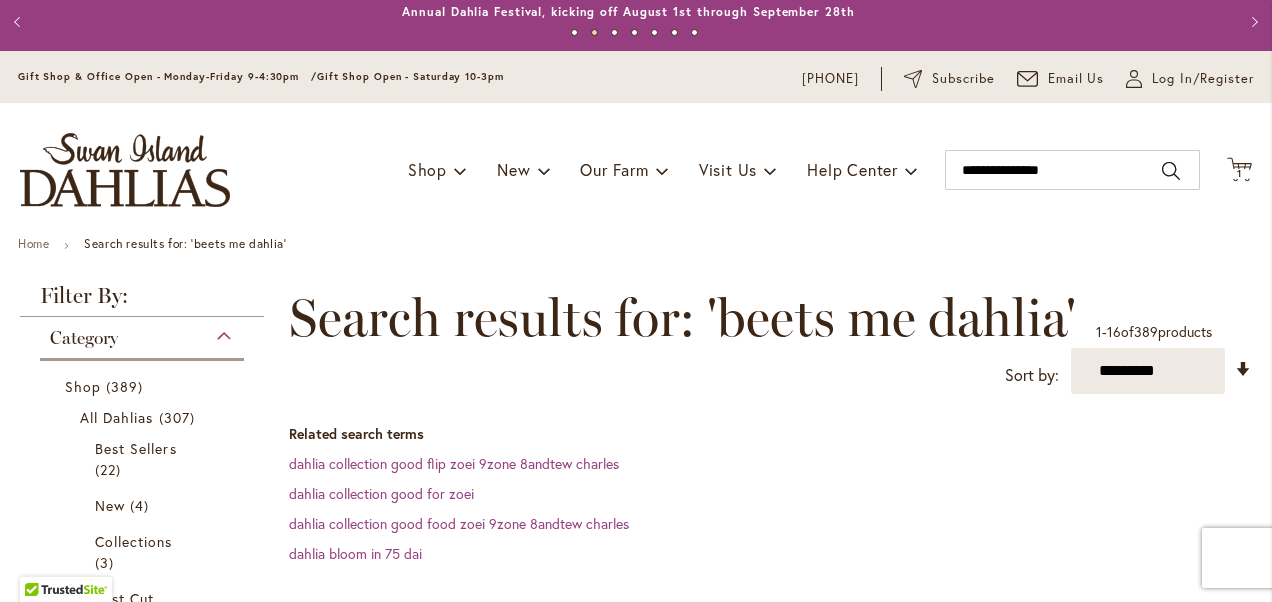scroll, scrollTop: 0, scrollLeft: 0, axis: both 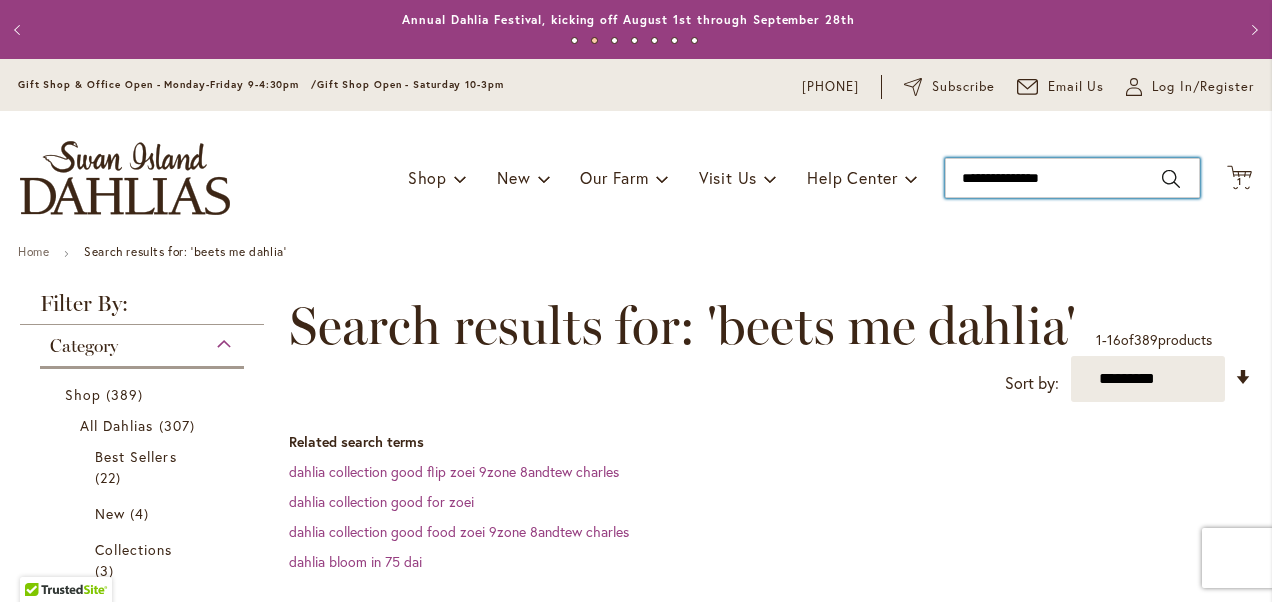 click on "**********" at bounding box center (1072, 178) 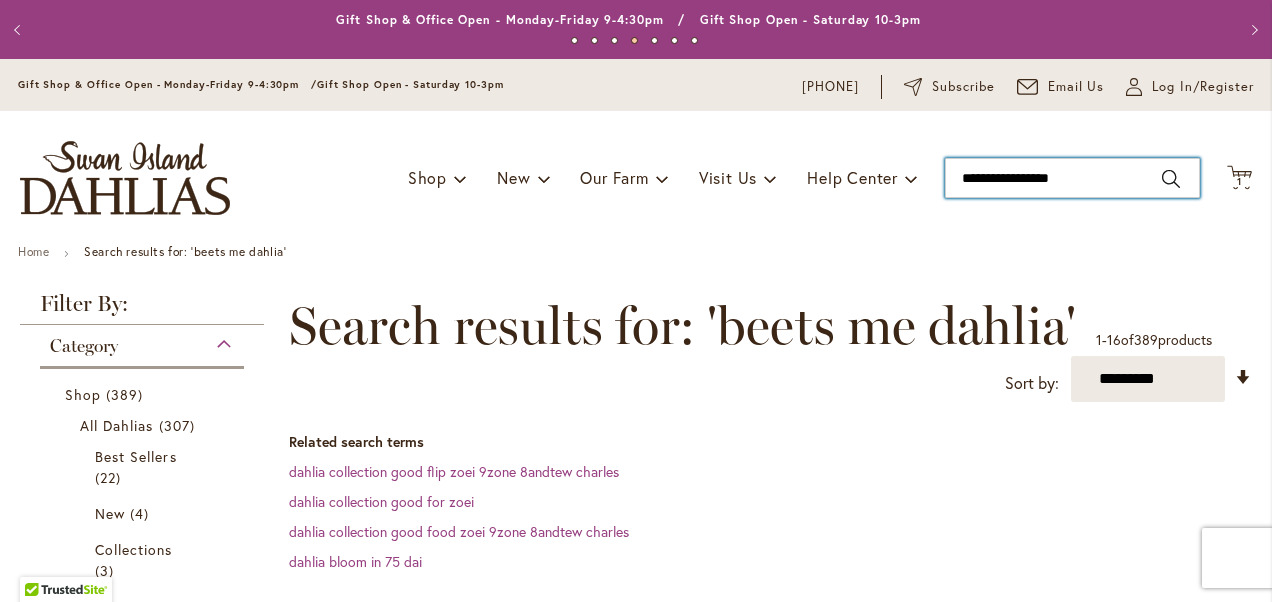 type on "**********" 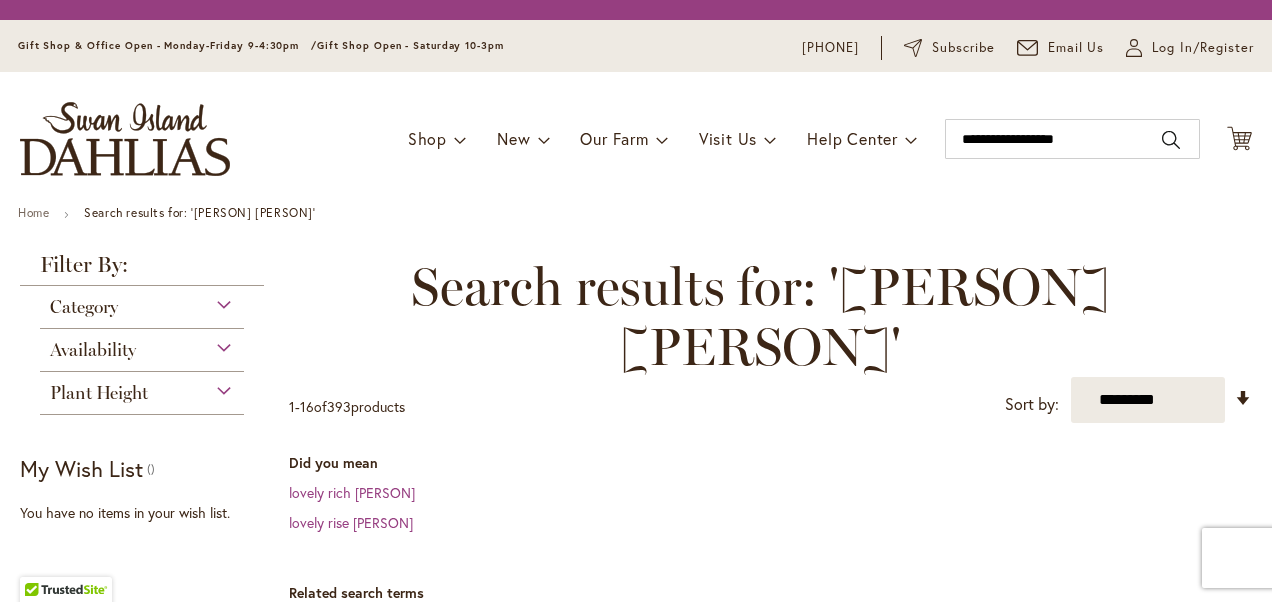 scroll, scrollTop: 0, scrollLeft: 0, axis: both 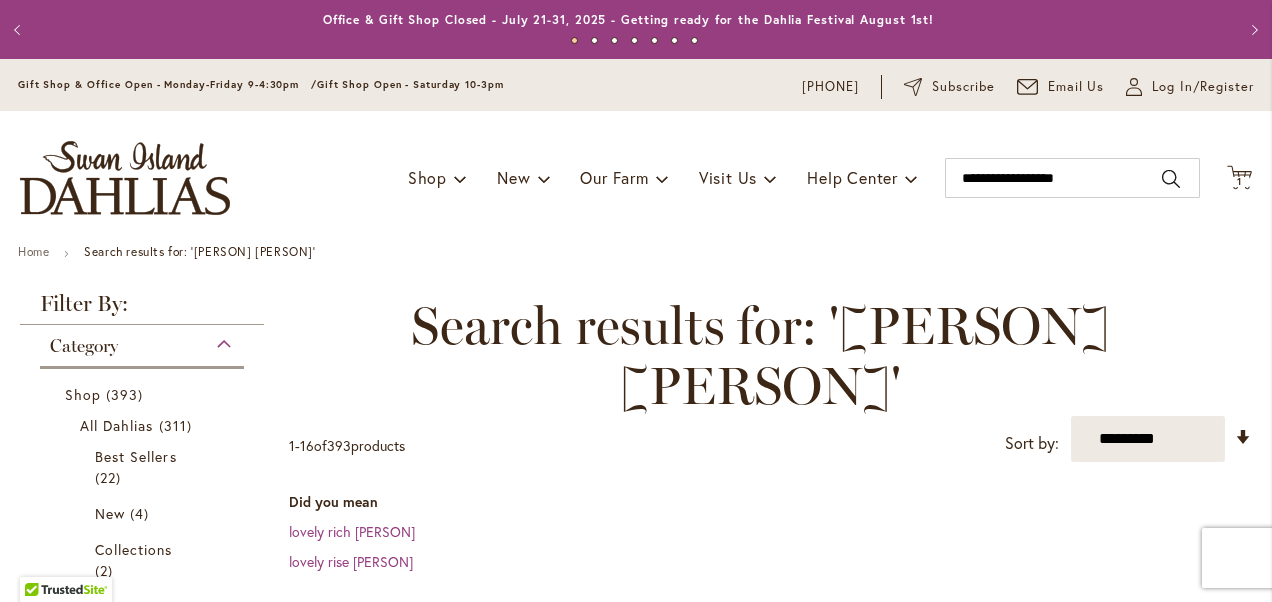 click on "lovely rise dahlia" at bounding box center (770, 562) 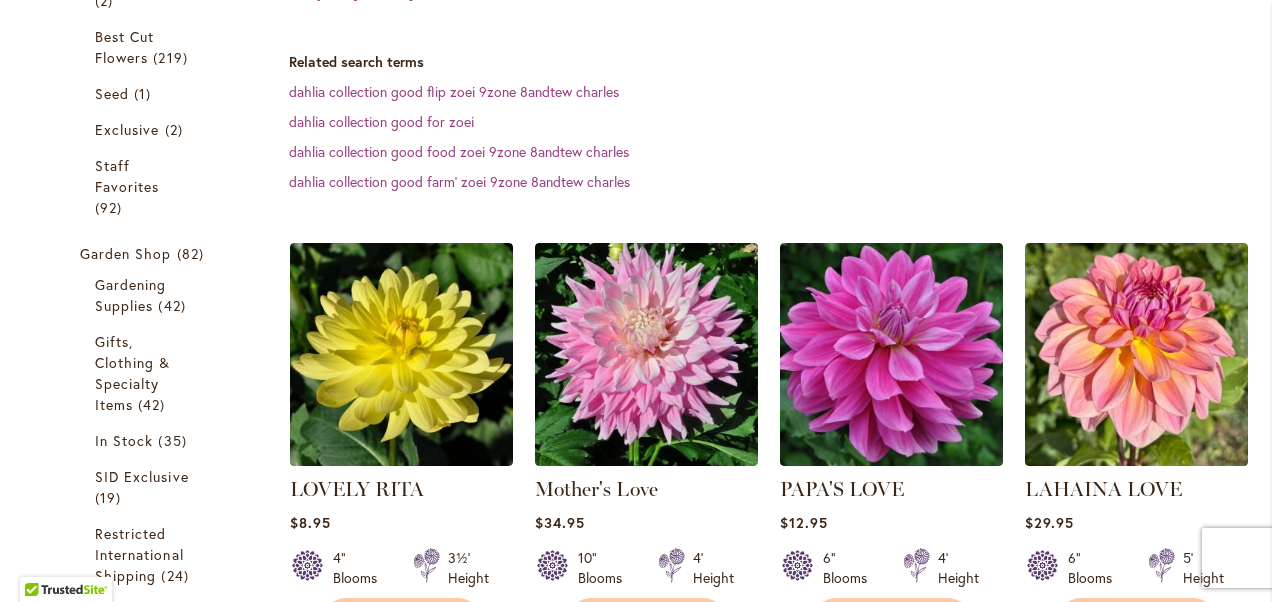scroll, scrollTop: 600, scrollLeft: 0, axis: vertical 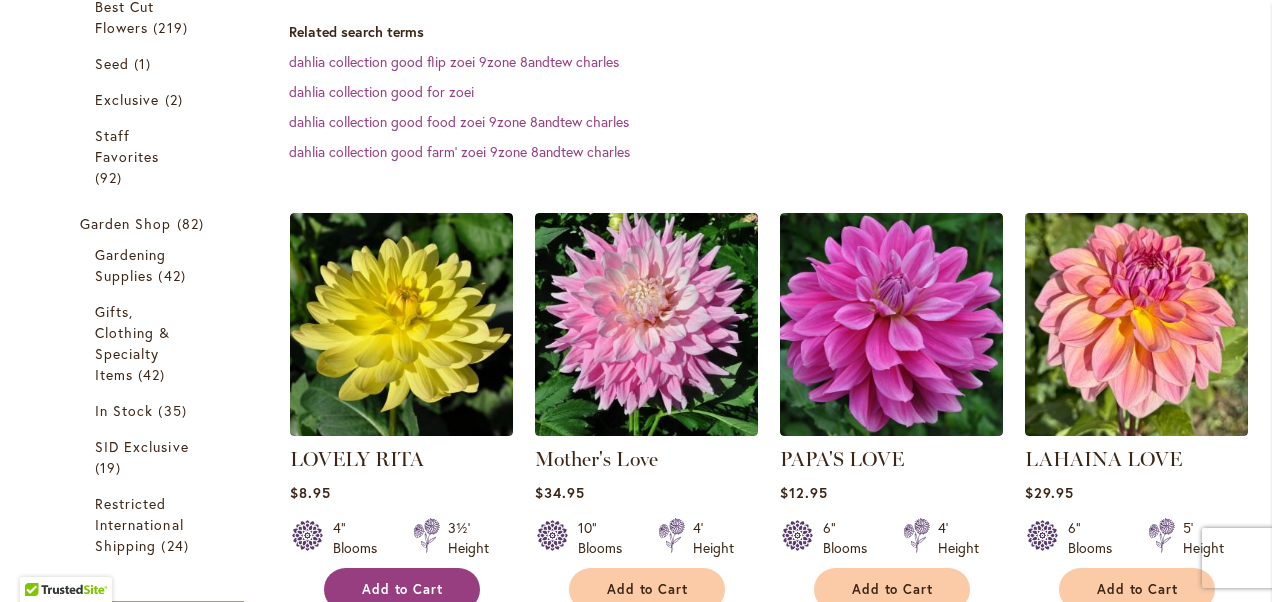 click on "Add to Cart" at bounding box center [403, 589] 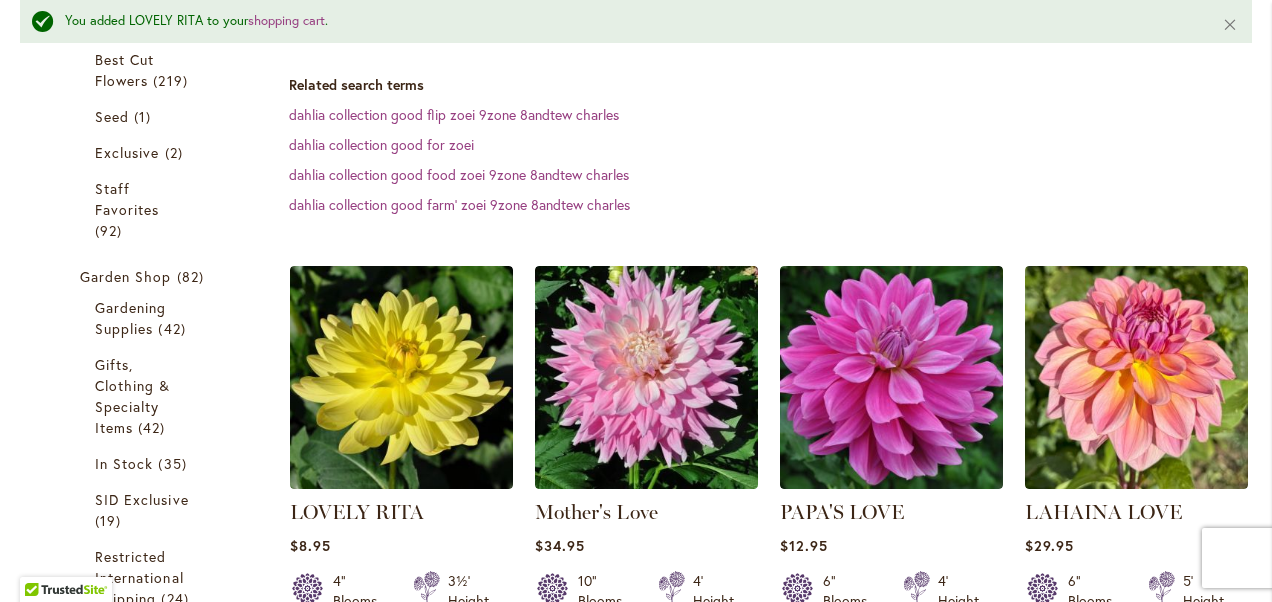 scroll, scrollTop: 652, scrollLeft: 0, axis: vertical 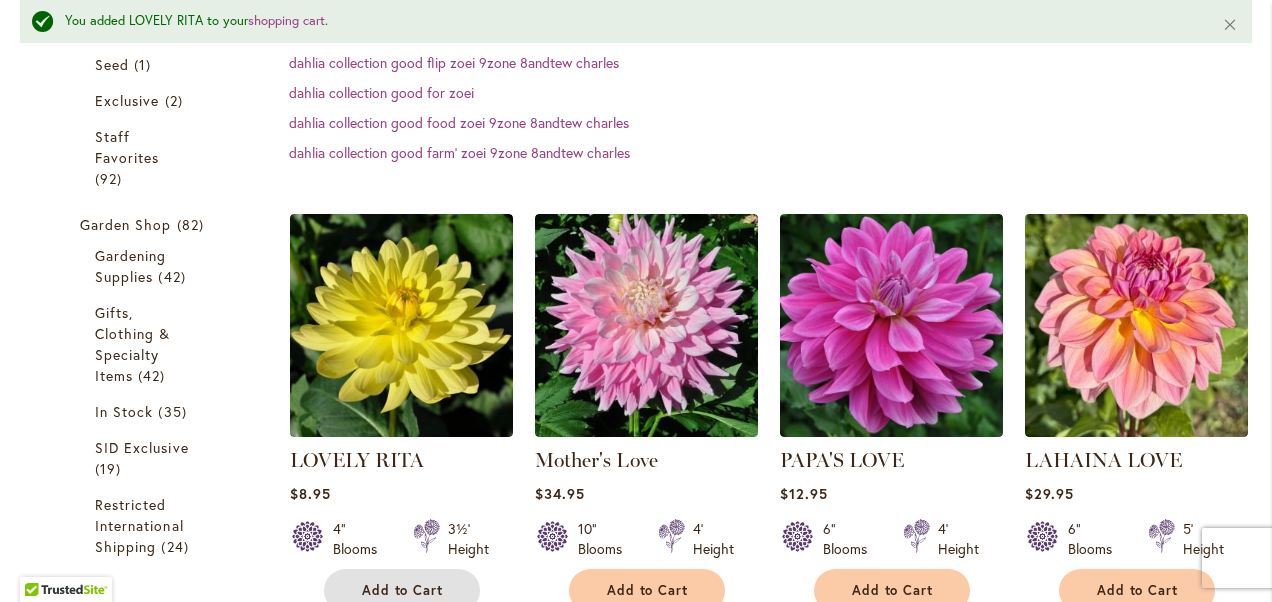 click on "Add to Cart" at bounding box center (402, 590) 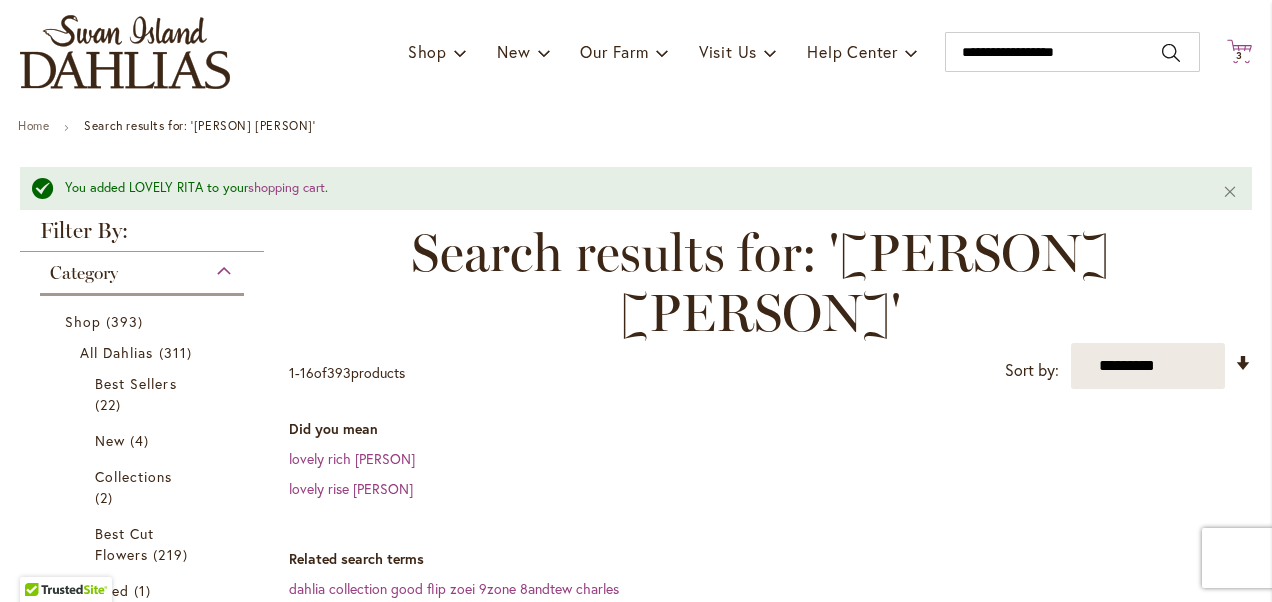 click on "3
3
items" at bounding box center (1240, 56) 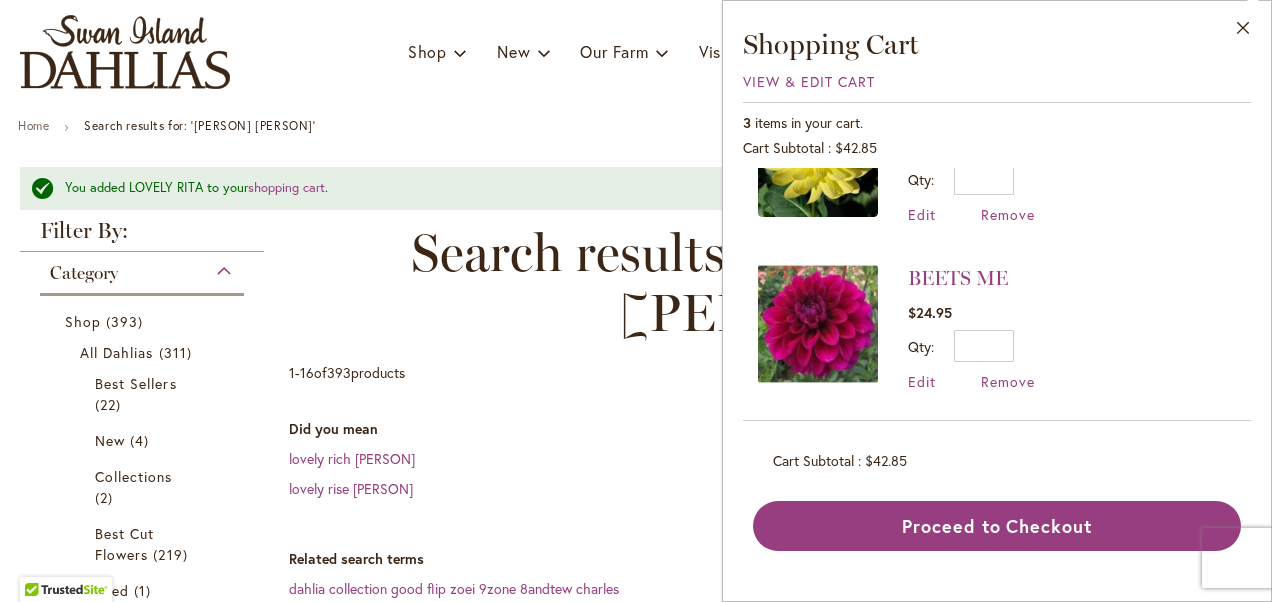 scroll, scrollTop: 88, scrollLeft: 0, axis: vertical 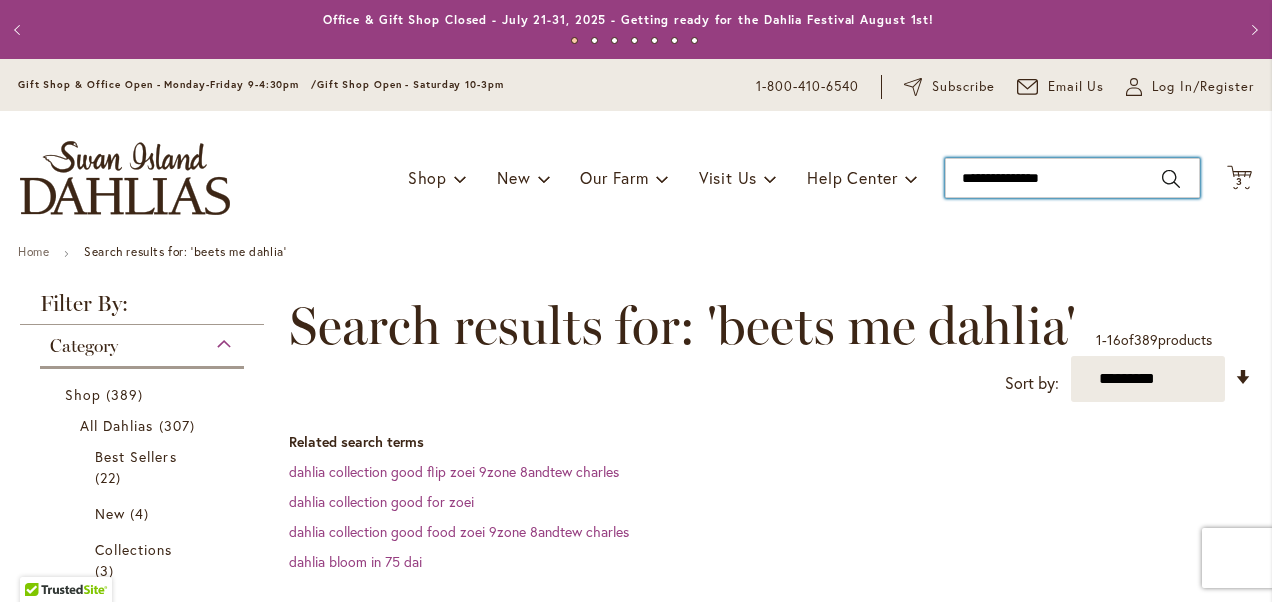 click on "**********" at bounding box center [1072, 178] 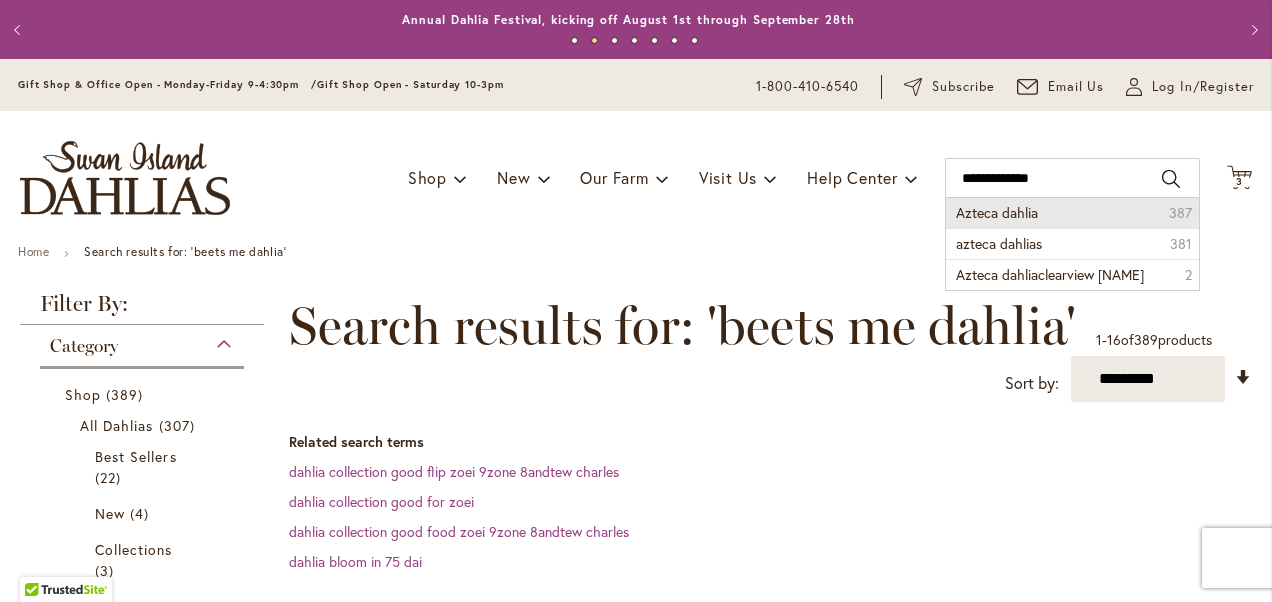 click on "Azteca dahlia" at bounding box center (997, 212) 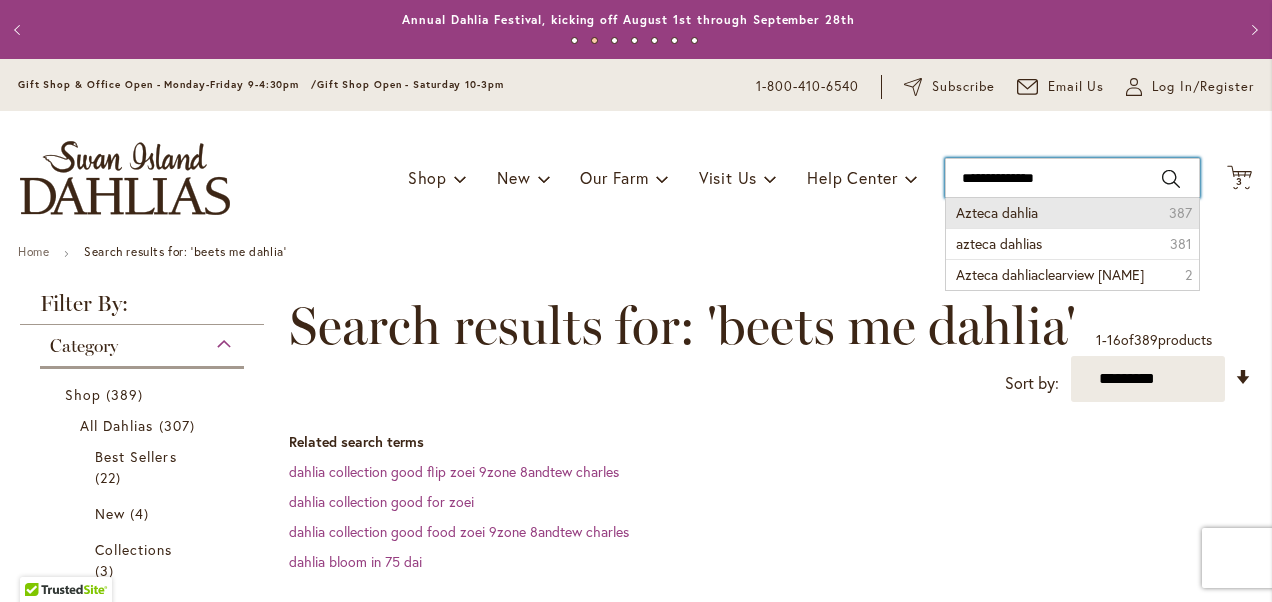 type on "**********" 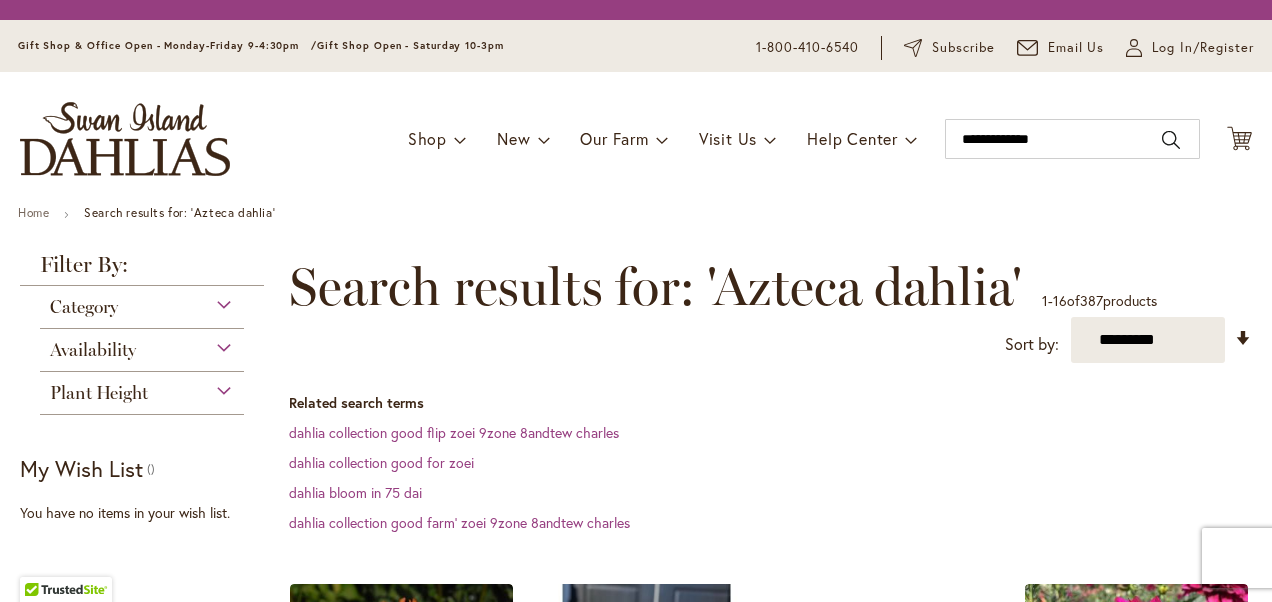 scroll, scrollTop: 0, scrollLeft: 0, axis: both 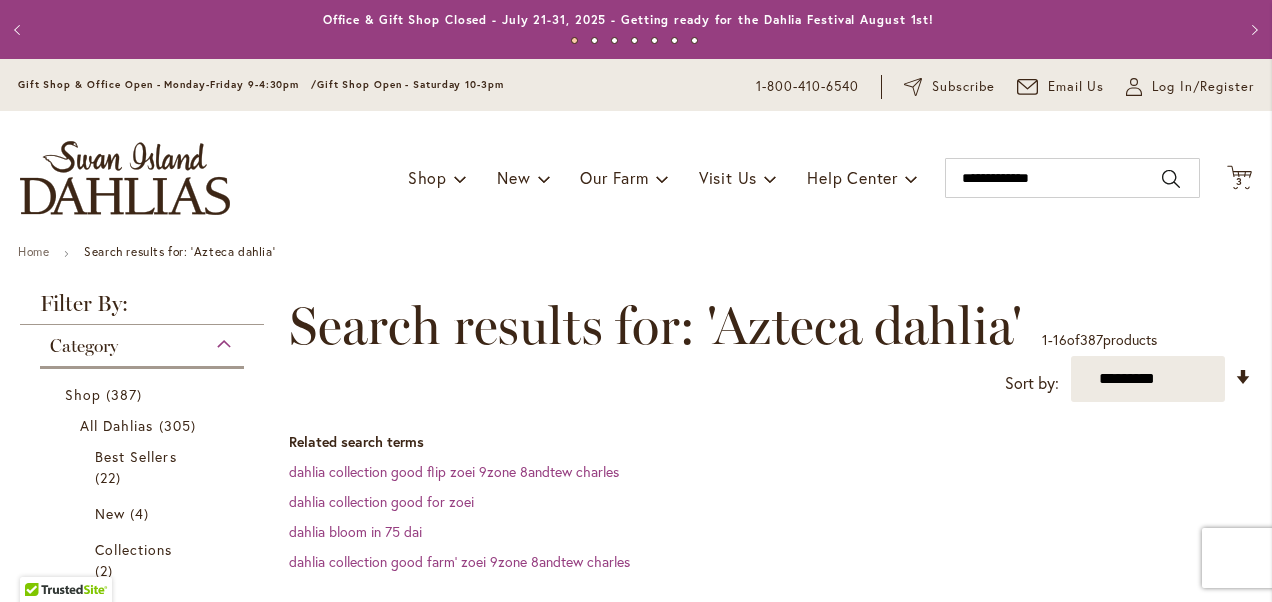 click on "dahlia bloom in 75 dai" at bounding box center [770, 532] 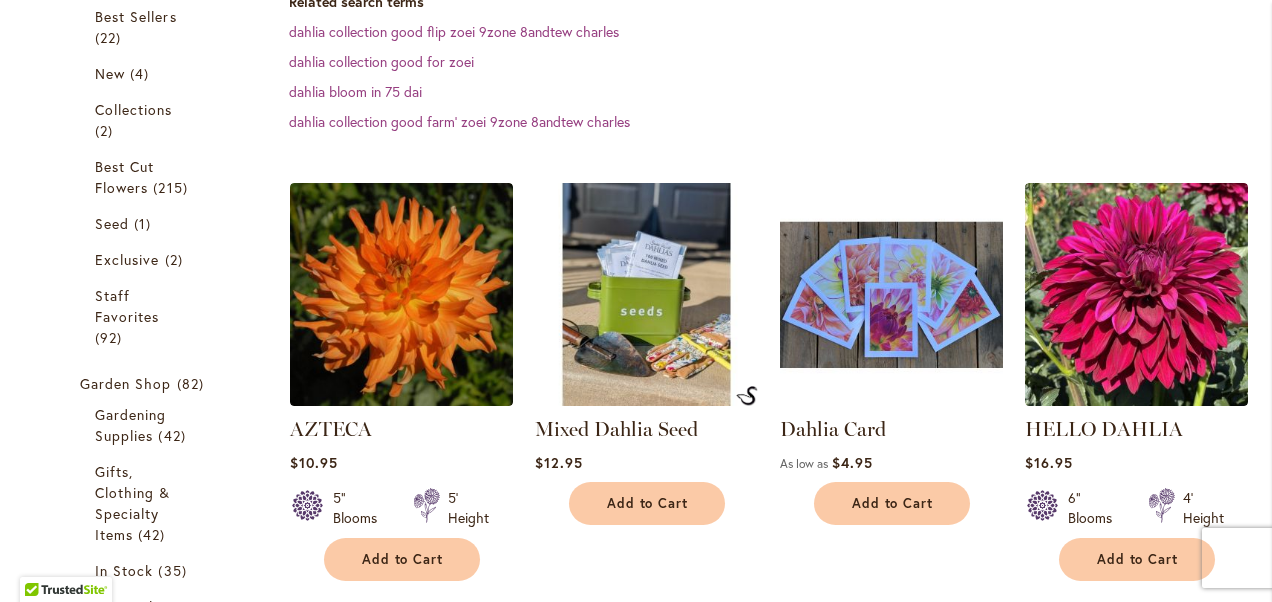scroll, scrollTop: 480, scrollLeft: 0, axis: vertical 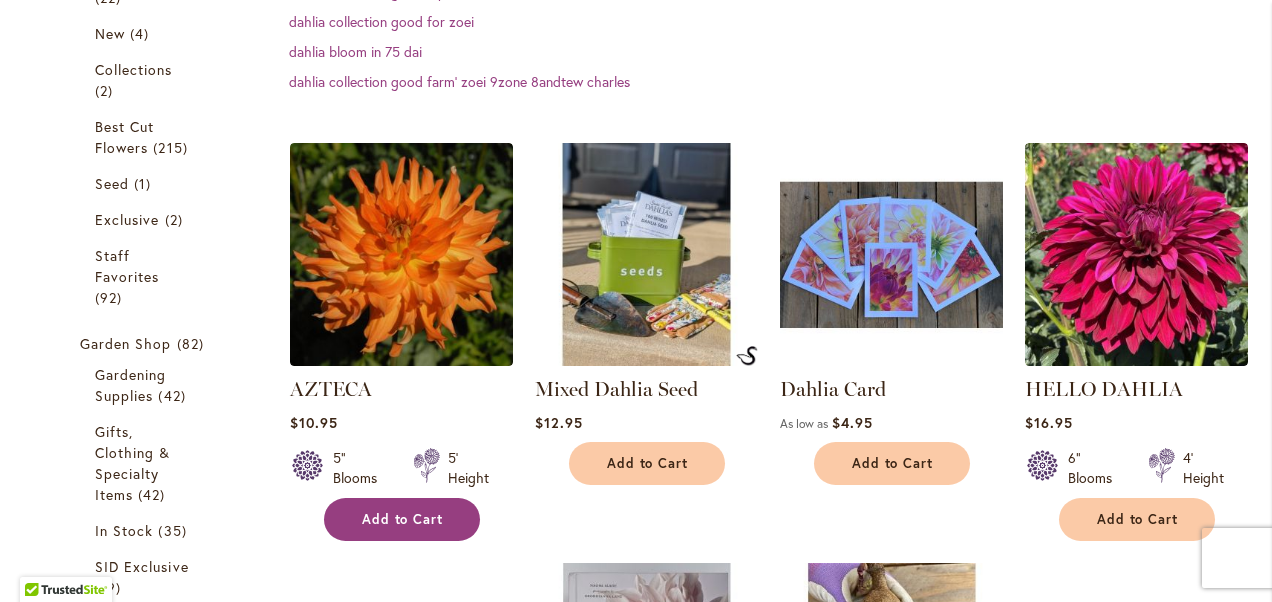 click on "Add to Cart" at bounding box center [403, 519] 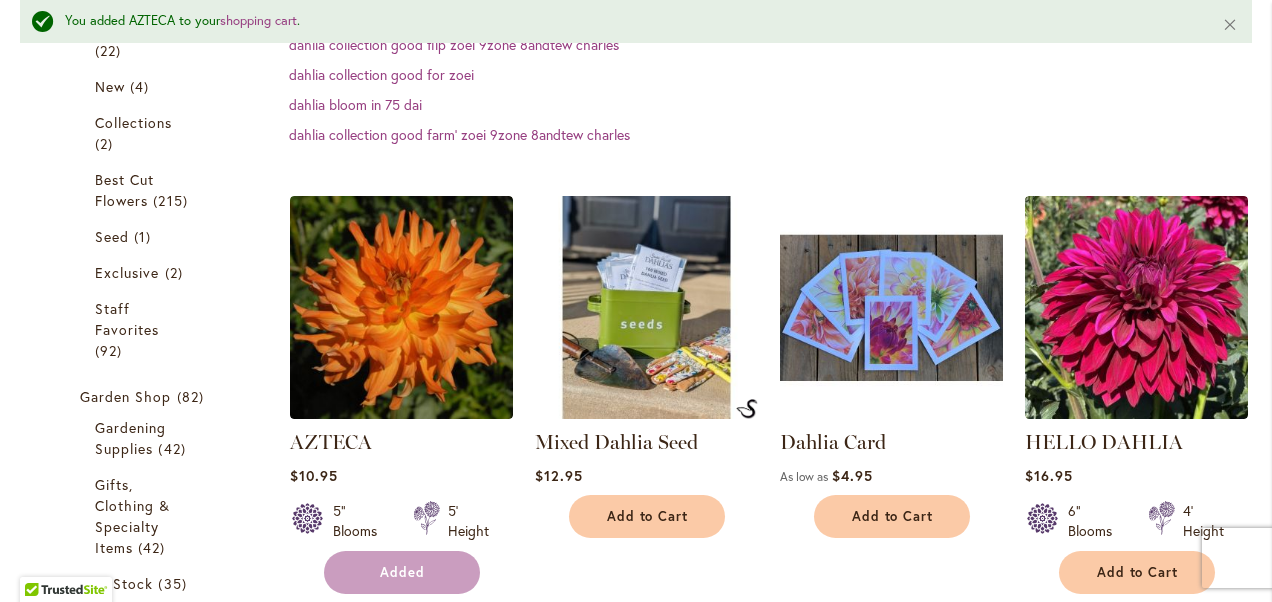 scroll, scrollTop: 532, scrollLeft: 0, axis: vertical 